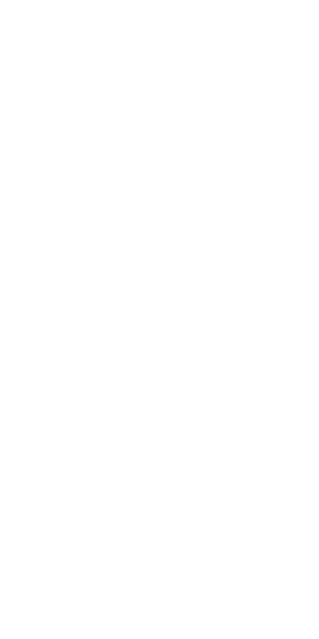 scroll, scrollTop: 0, scrollLeft: 0, axis: both 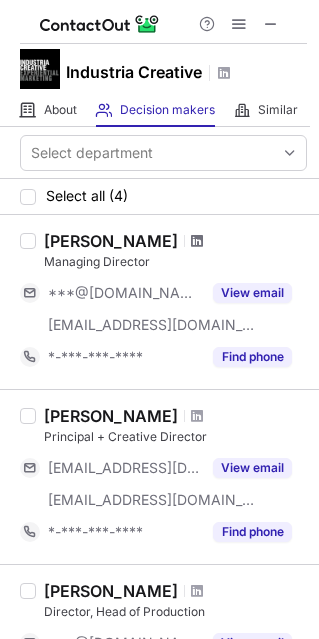 click at bounding box center (197, 241) 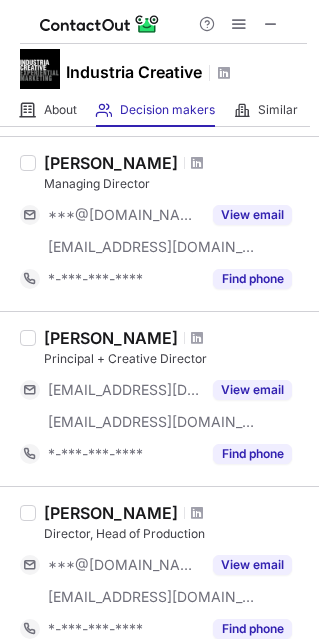 scroll, scrollTop: 100, scrollLeft: 0, axis: vertical 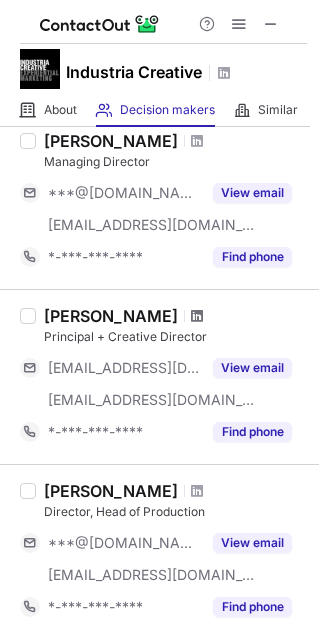 click at bounding box center (197, 316) 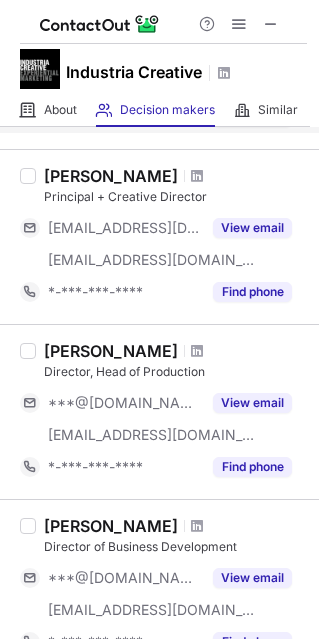 scroll, scrollTop: 266, scrollLeft: 0, axis: vertical 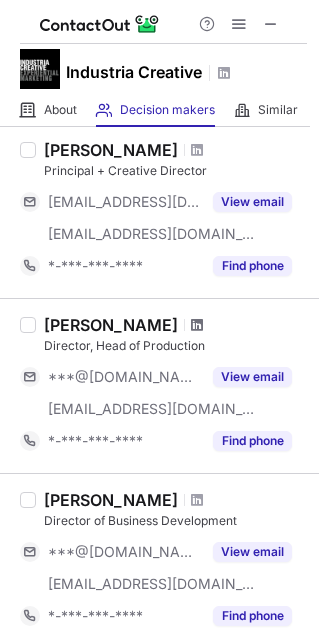 click at bounding box center (197, 325) 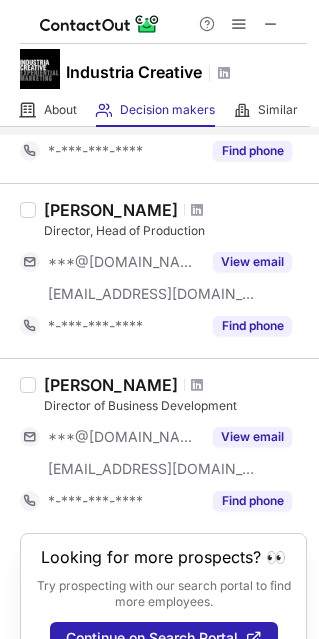 scroll, scrollTop: 424, scrollLeft: 0, axis: vertical 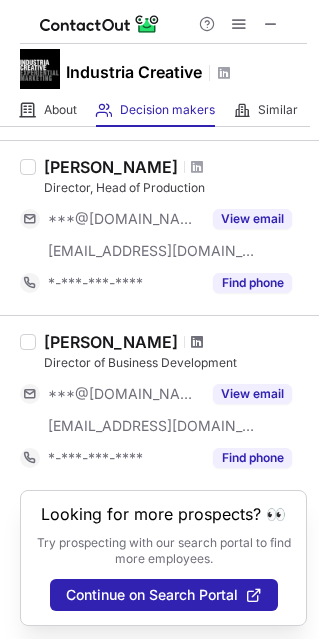 click at bounding box center [197, 342] 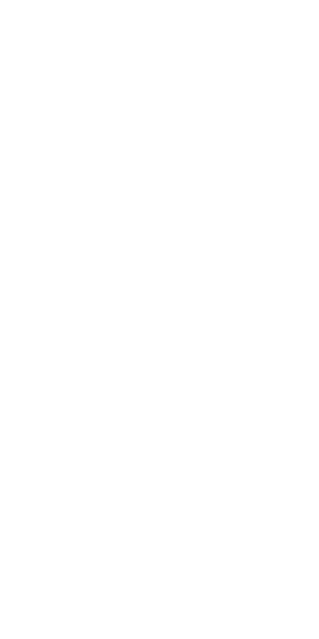 scroll, scrollTop: 0, scrollLeft: 0, axis: both 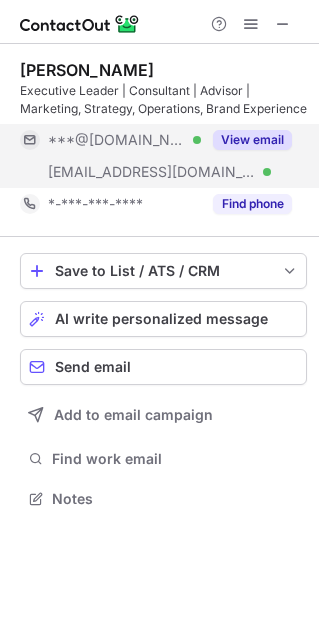 click on "View email" at bounding box center (252, 140) 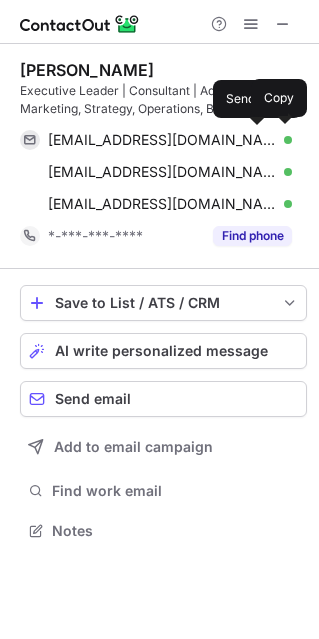 scroll, scrollTop: 10, scrollLeft: 9, axis: both 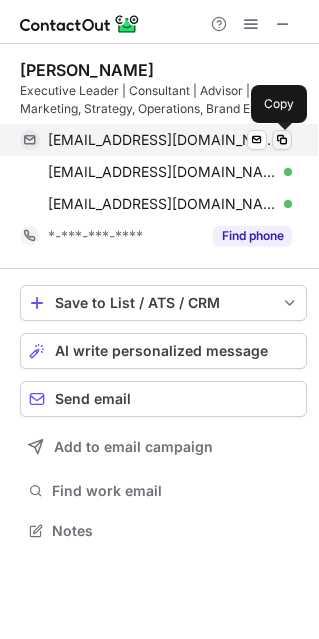 click at bounding box center [282, 140] 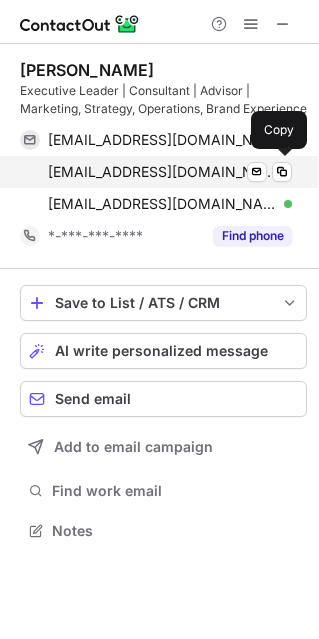 click on "souellette@industria-creative.com" at bounding box center [162, 172] 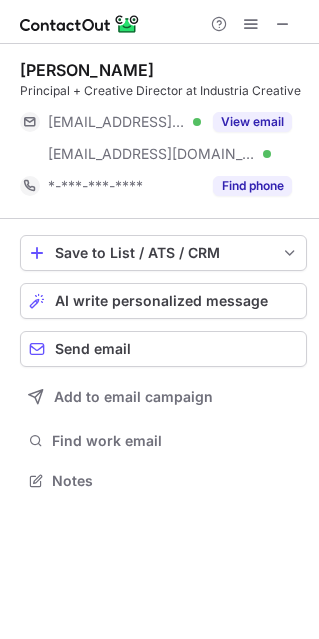 scroll, scrollTop: 0, scrollLeft: 0, axis: both 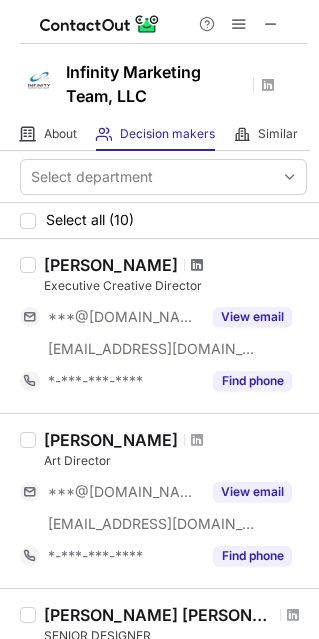 click at bounding box center [197, 265] 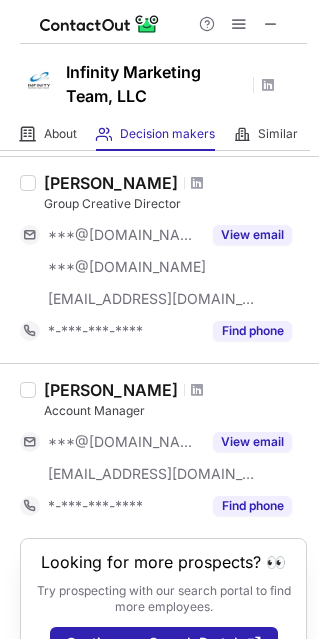 scroll, scrollTop: 1592, scrollLeft: 0, axis: vertical 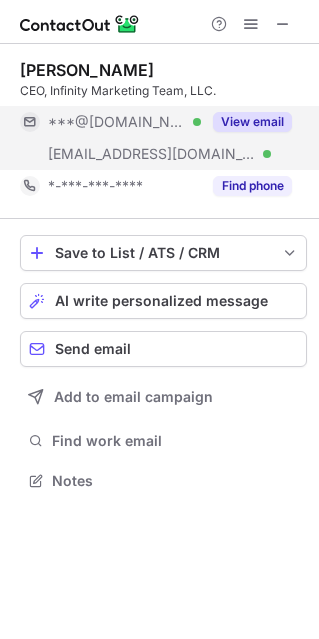 click on "View email" at bounding box center (252, 122) 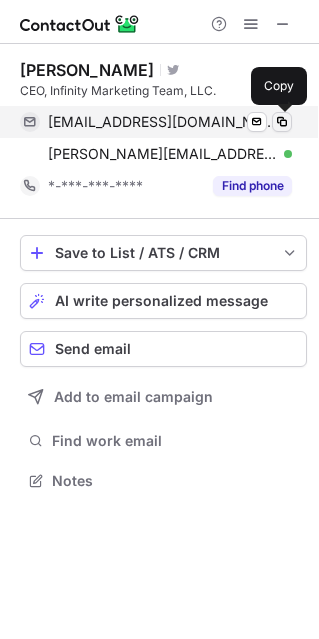 click at bounding box center (282, 122) 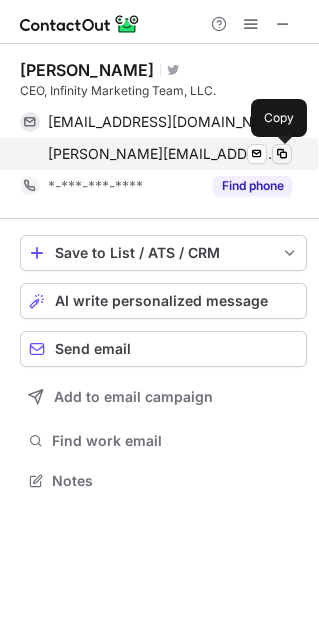 click at bounding box center [282, 154] 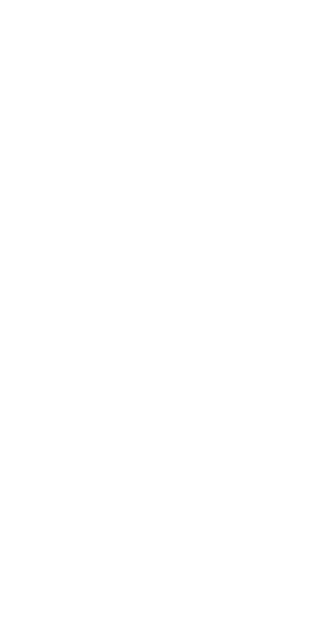 scroll, scrollTop: 0, scrollLeft: 0, axis: both 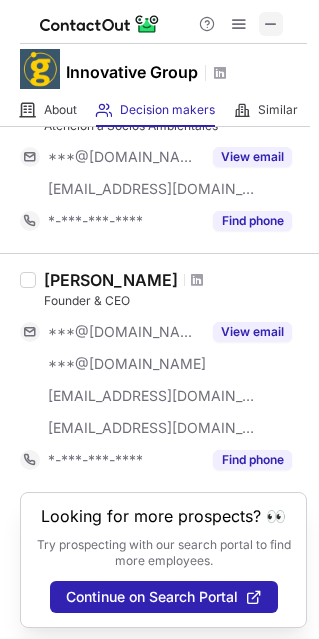 click at bounding box center [271, 24] 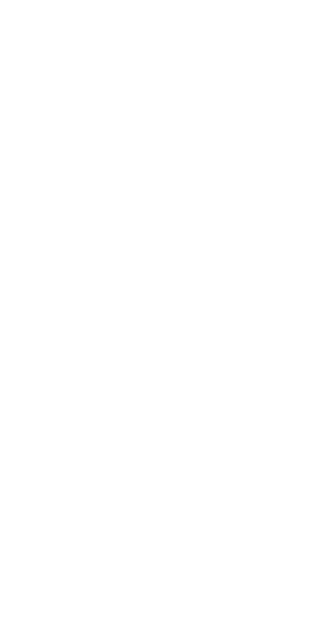 scroll, scrollTop: 0, scrollLeft: 0, axis: both 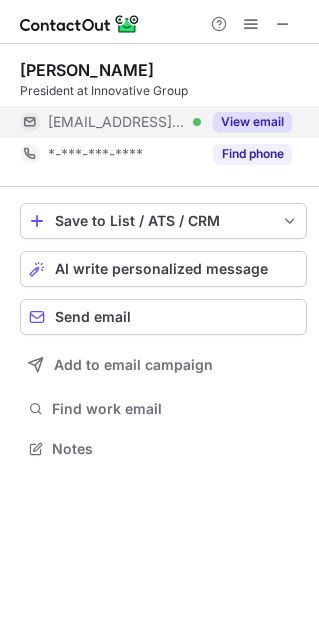 click on "View email" at bounding box center (252, 122) 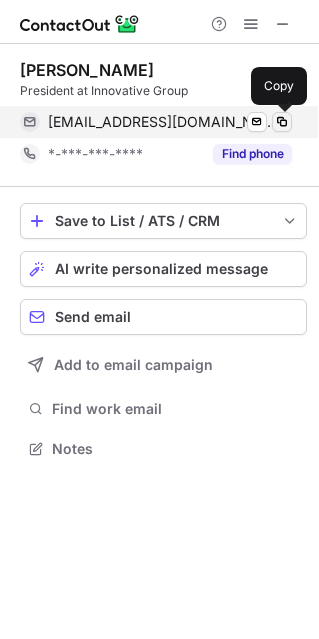 click at bounding box center [282, 122] 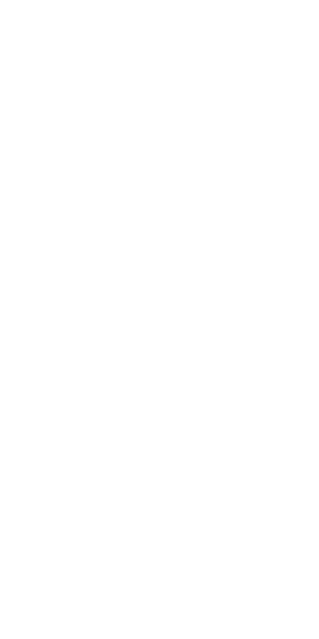 scroll, scrollTop: 0, scrollLeft: 0, axis: both 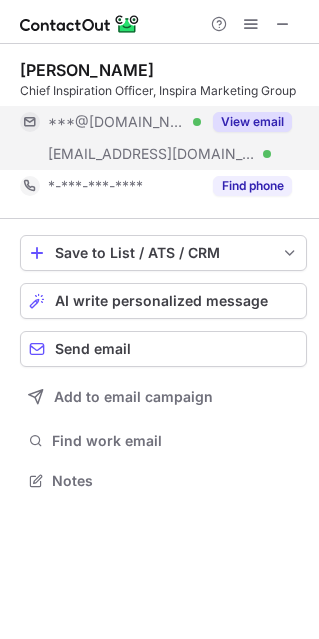 click on "View email" at bounding box center (252, 122) 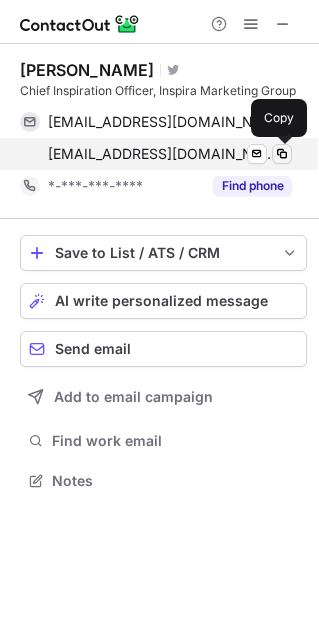 click at bounding box center (282, 154) 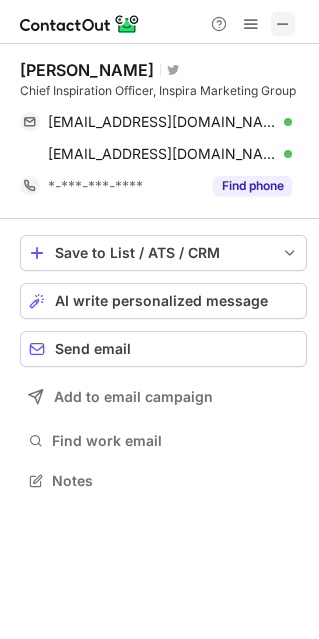 click at bounding box center [283, 24] 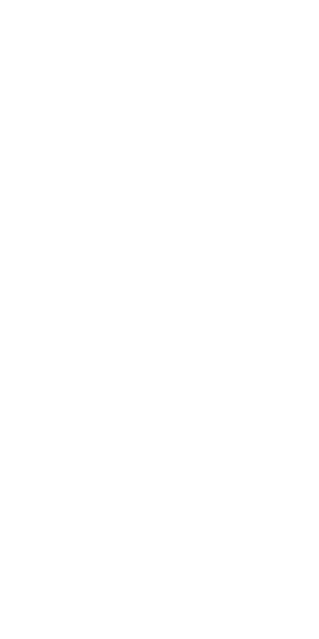 scroll, scrollTop: 0, scrollLeft: 0, axis: both 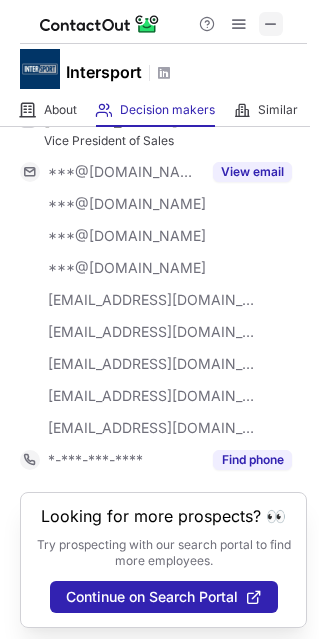 click at bounding box center (271, 24) 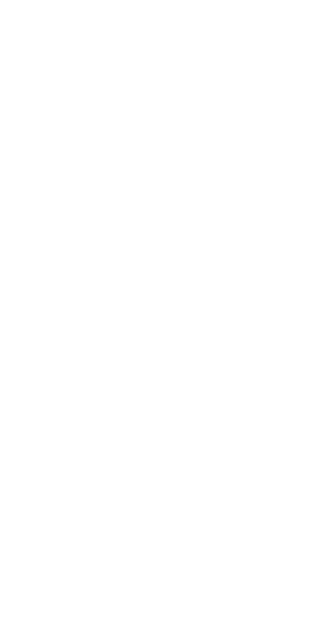 scroll, scrollTop: 0, scrollLeft: 0, axis: both 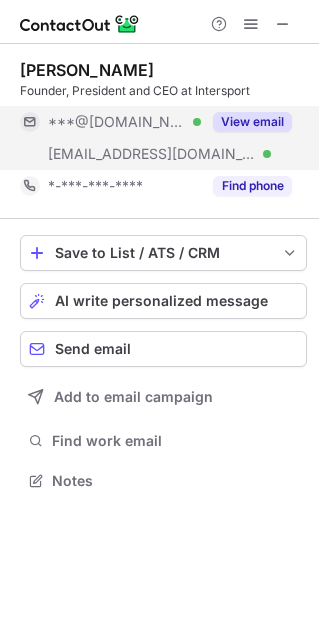 click on "View email" at bounding box center (252, 122) 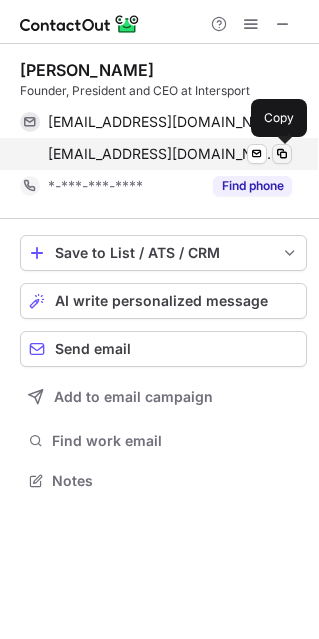 click at bounding box center (282, 154) 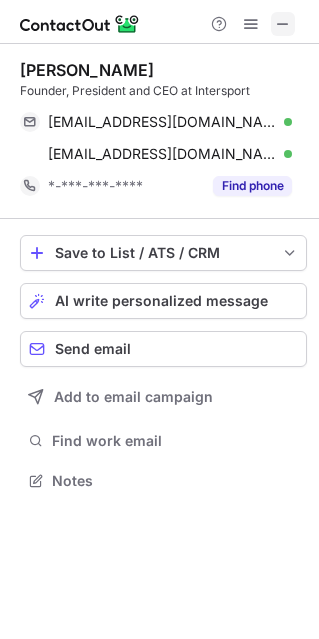 click at bounding box center [283, 24] 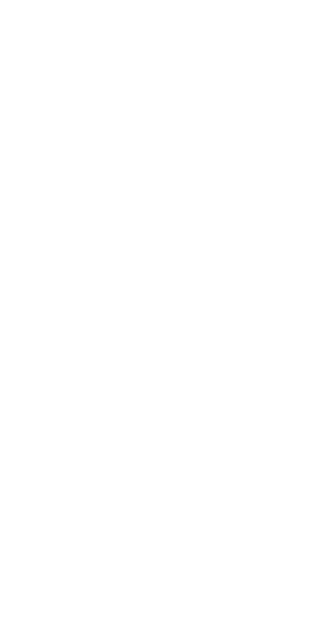 scroll, scrollTop: 0, scrollLeft: 0, axis: both 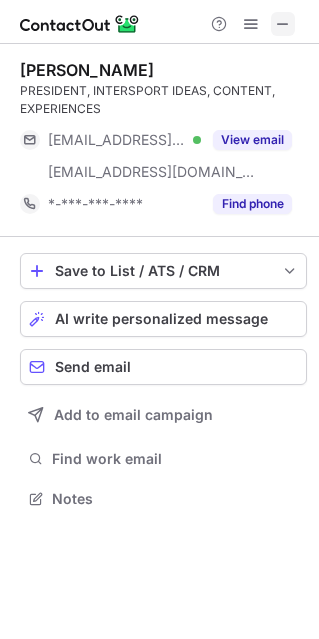 click at bounding box center (283, 24) 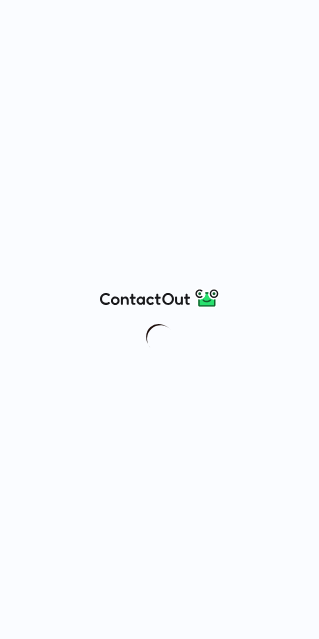 scroll, scrollTop: 0, scrollLeft: 0, axis: both 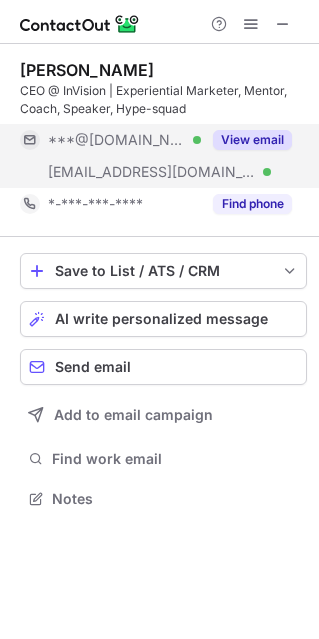 click on "View email" at bounding box center (252, 140) 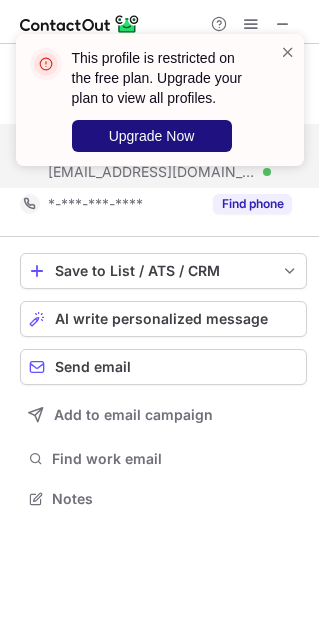 click on "Upgrade Now" at bounding box center (152, 136) 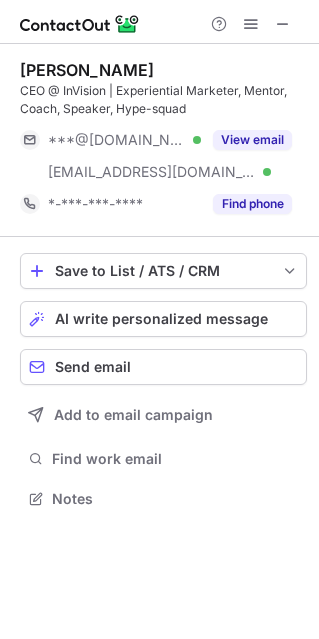 scroll, scrollTop: 10, scrollLeft: 9, axis: both 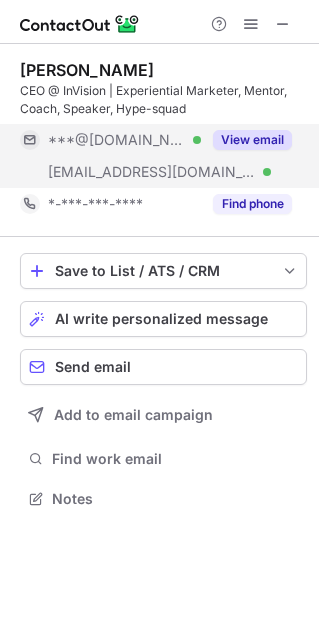 click on "View email" at bounding box center [252, 140] 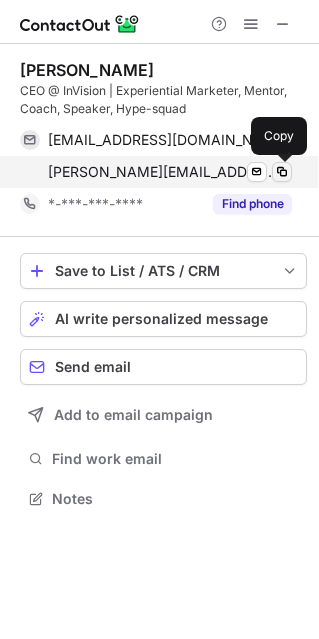 click at bounding box center [282, 172] 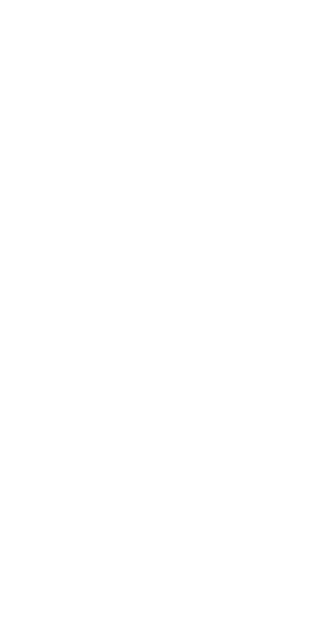 scroll, scrollTop: 0, scrollLeft: 0, axis: both 